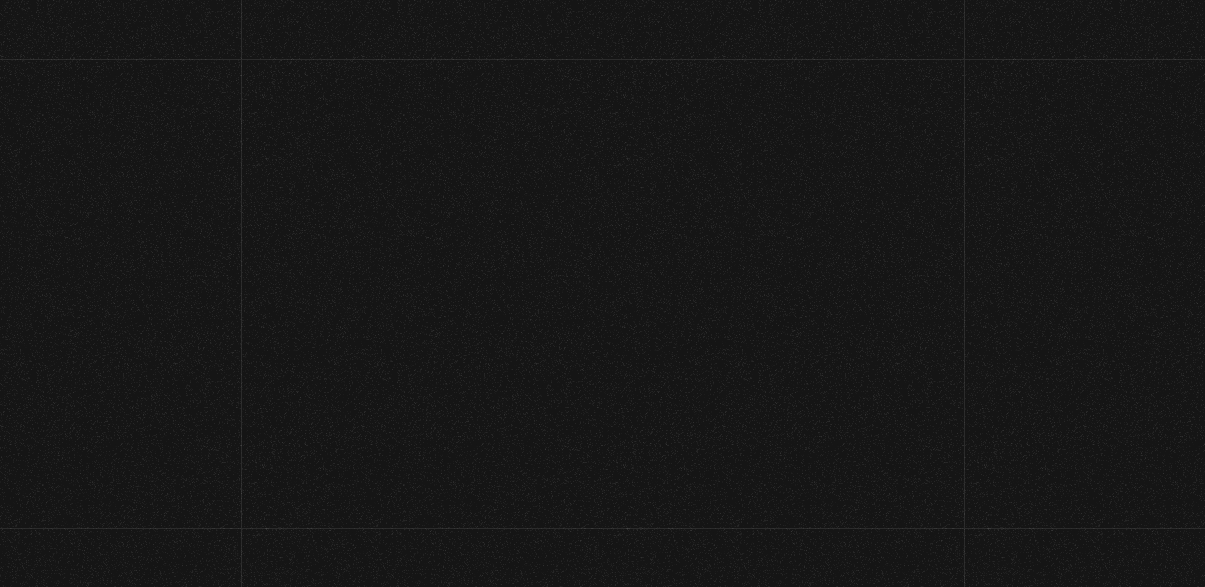 scroll, scrollTop: 0, scrollLeft: 0, axis: both 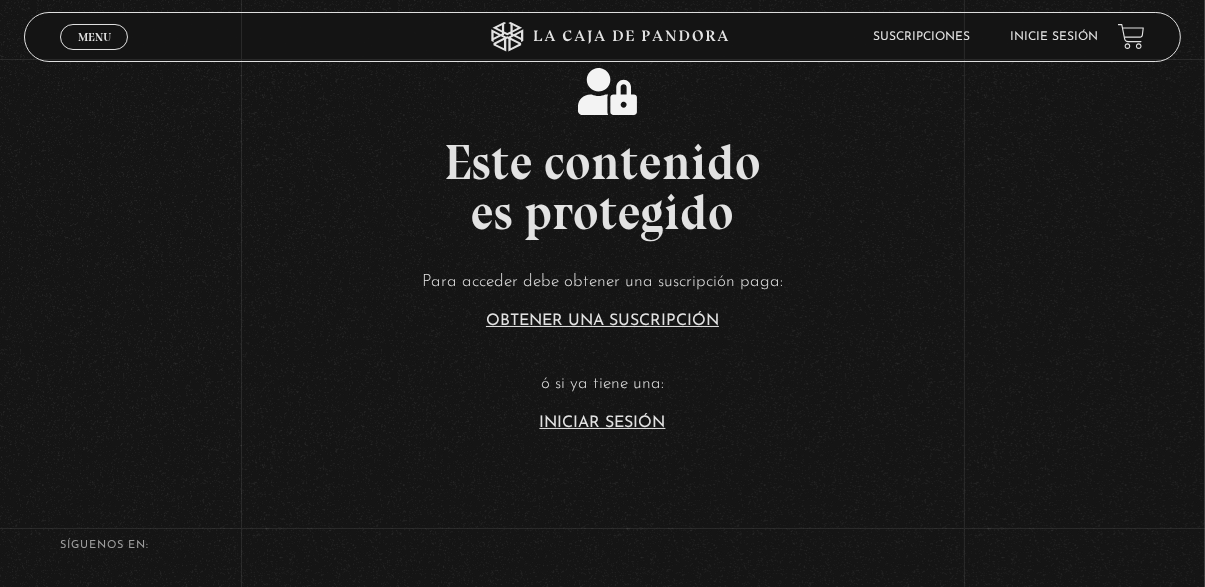 click on "Iniciar Sesión" at bounding box center [603, 423] 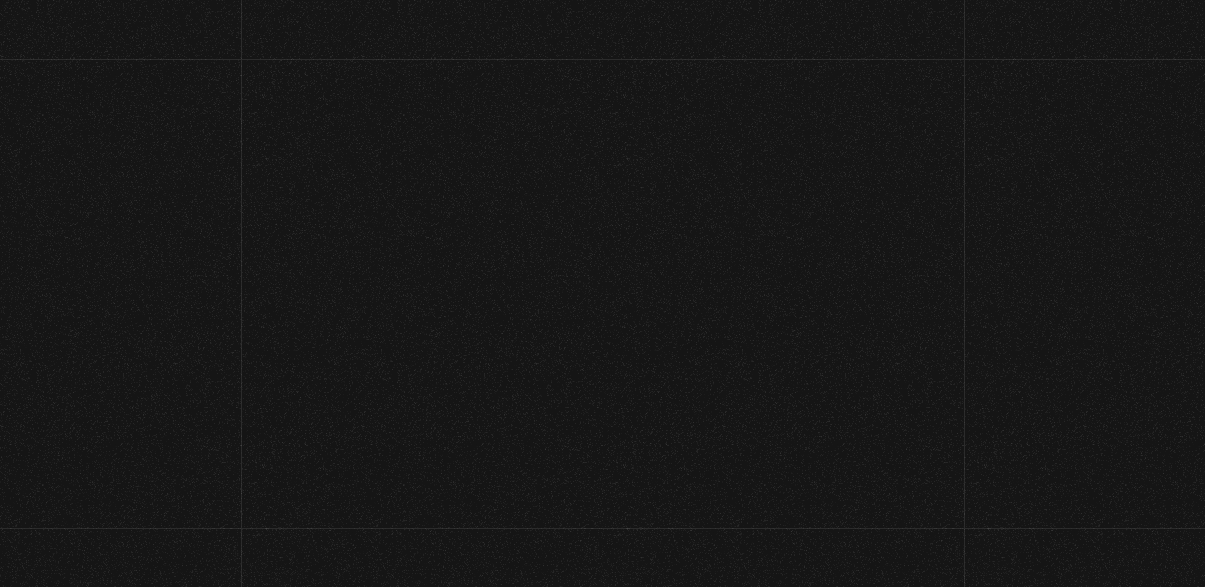 scroll, scrollTop: 0, scrollLeft: 0, axis: both 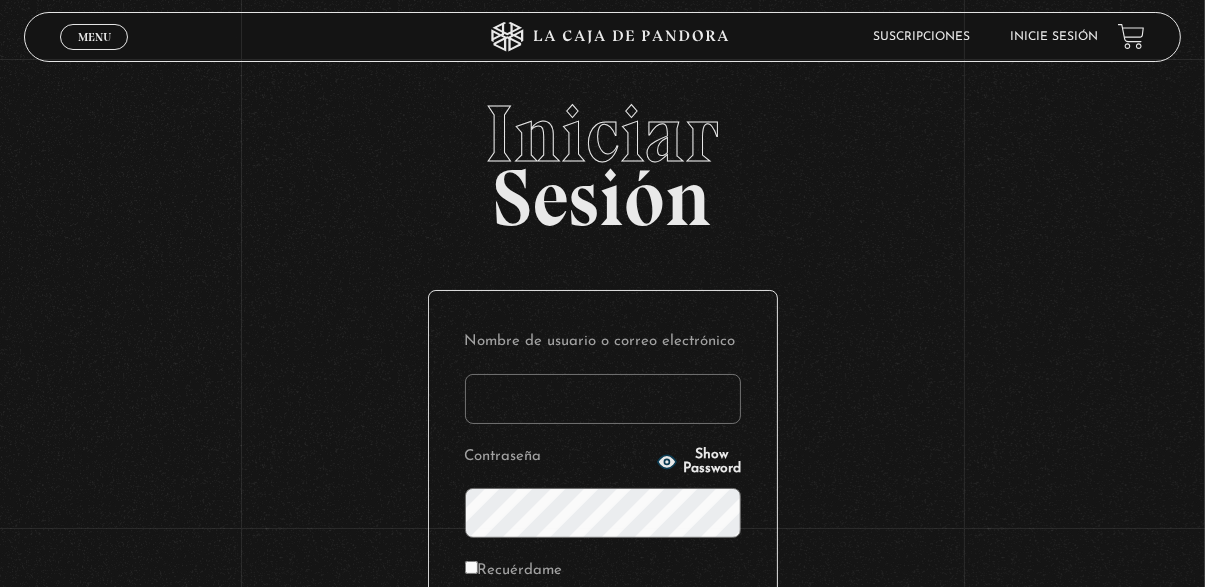 click on "Nombre de usuario o correo electrónico" at bounding box center [603, 399] 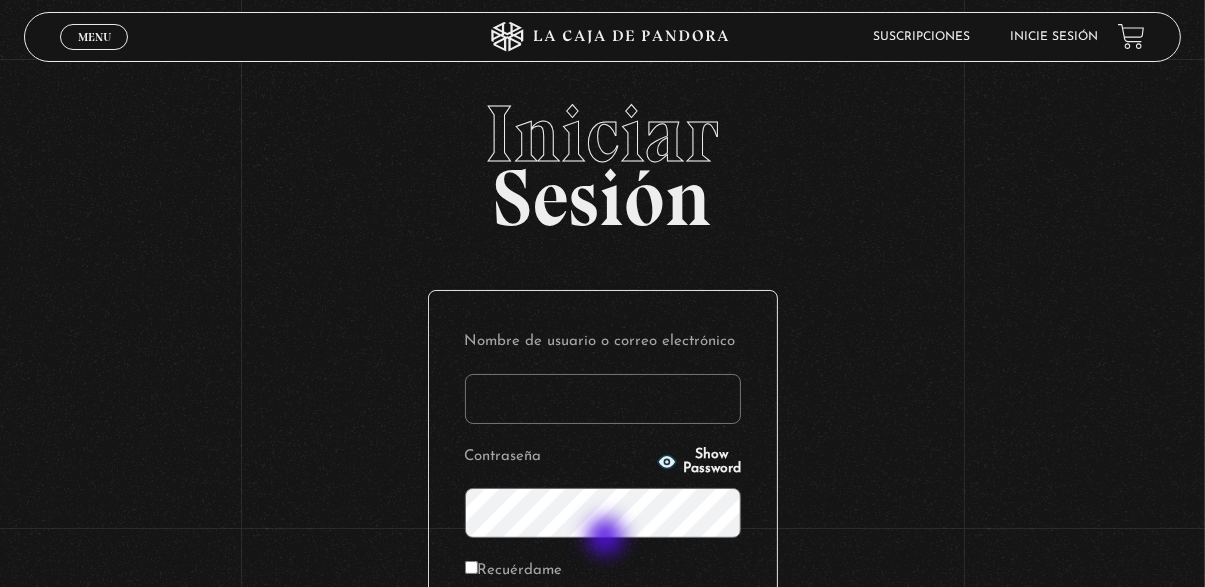 type on "Wenmonge19@gmail.com" 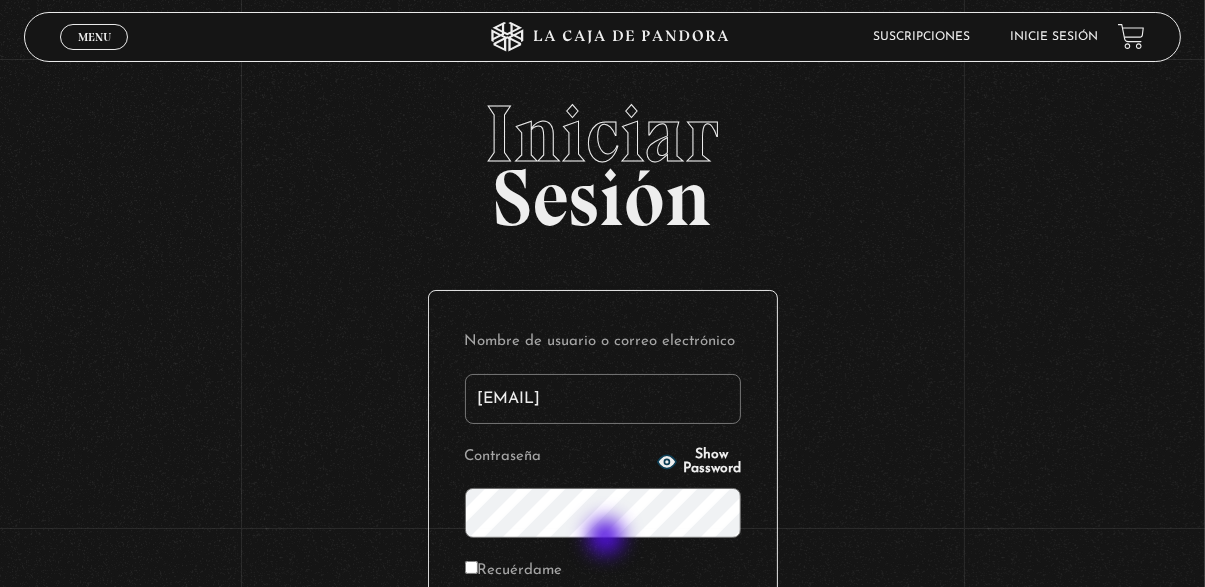 click on "Acceder" at bounding box center [603, 640] 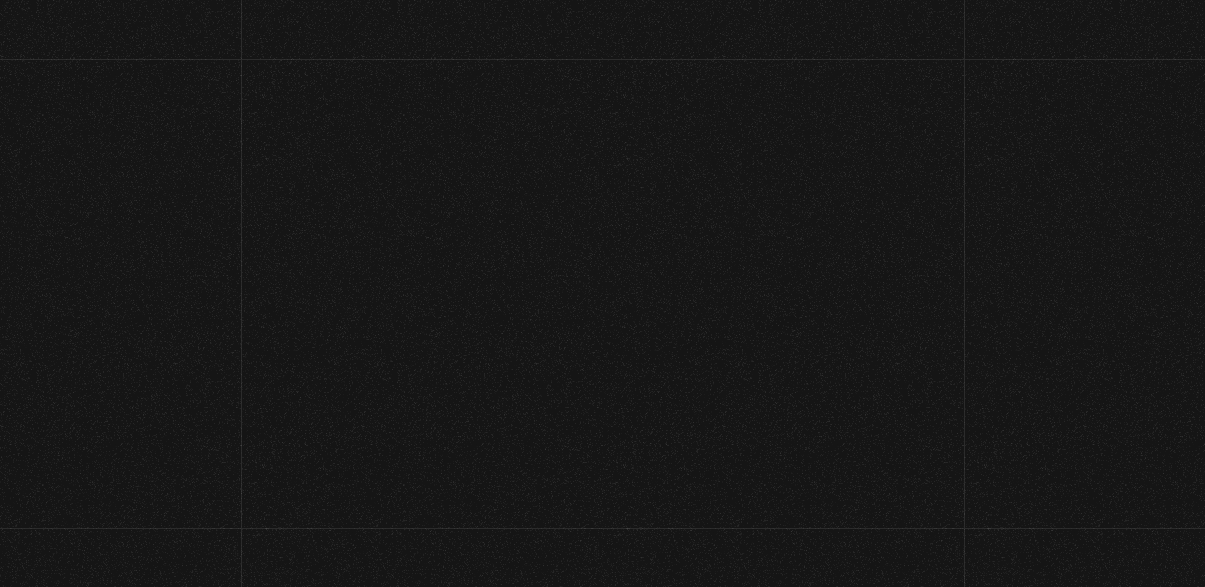scroll, scrollTop: 0, scrollLeft: 0, axis: both 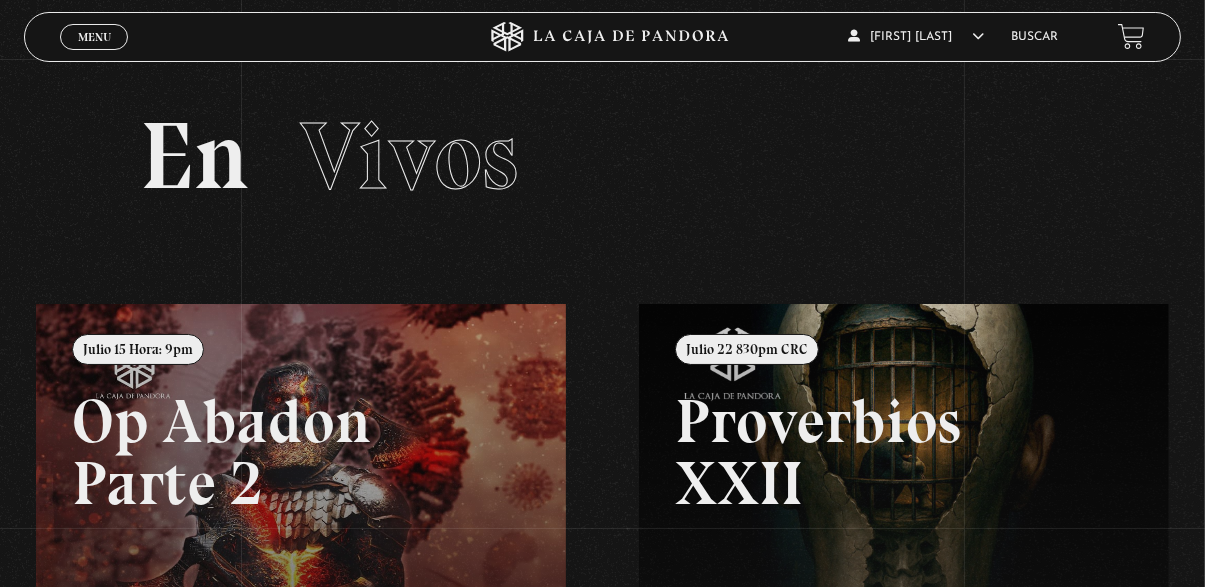 click on "Menu Cerrar" at bounding box center (94, 37) 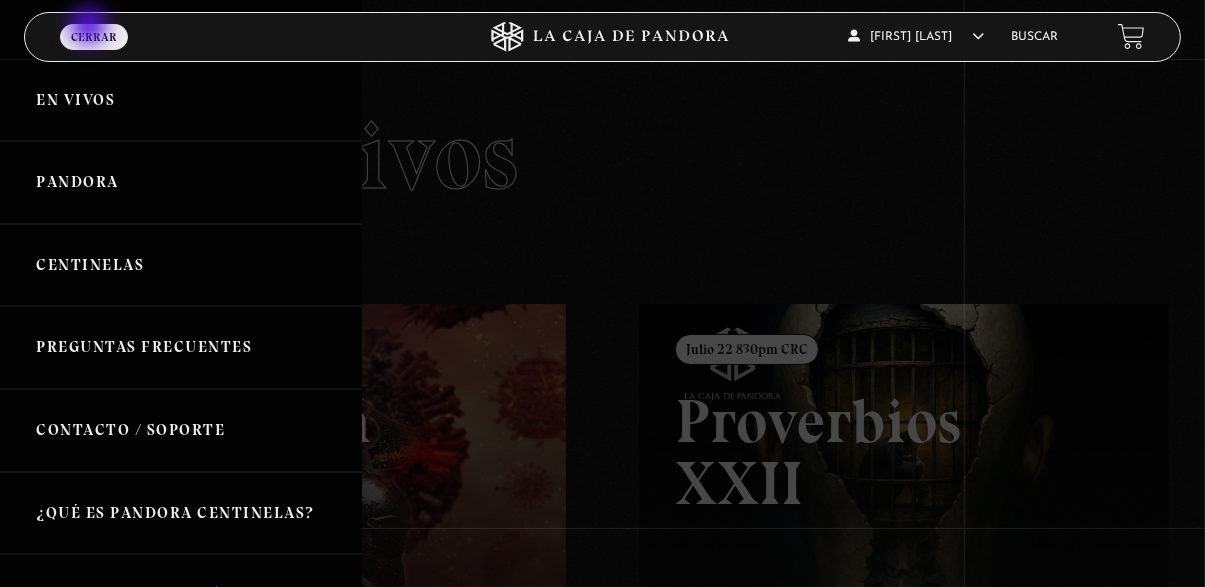 click on "Centinelas" at bounding box center (181, 265) 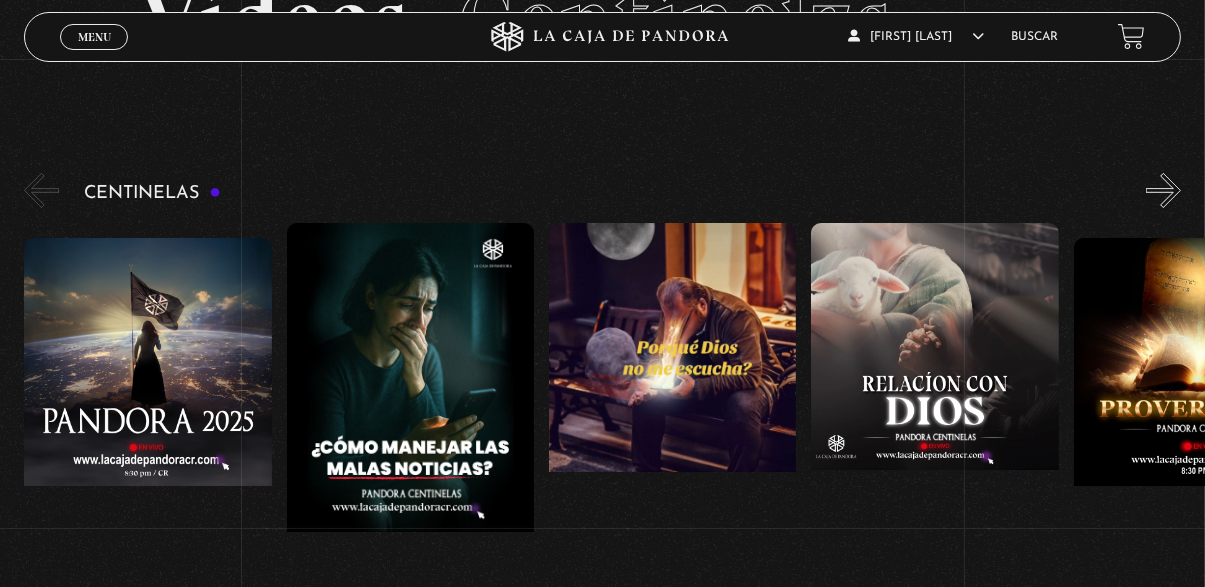 scroll, scrollTop: 136, scrollLeft: 0, axis: vertical 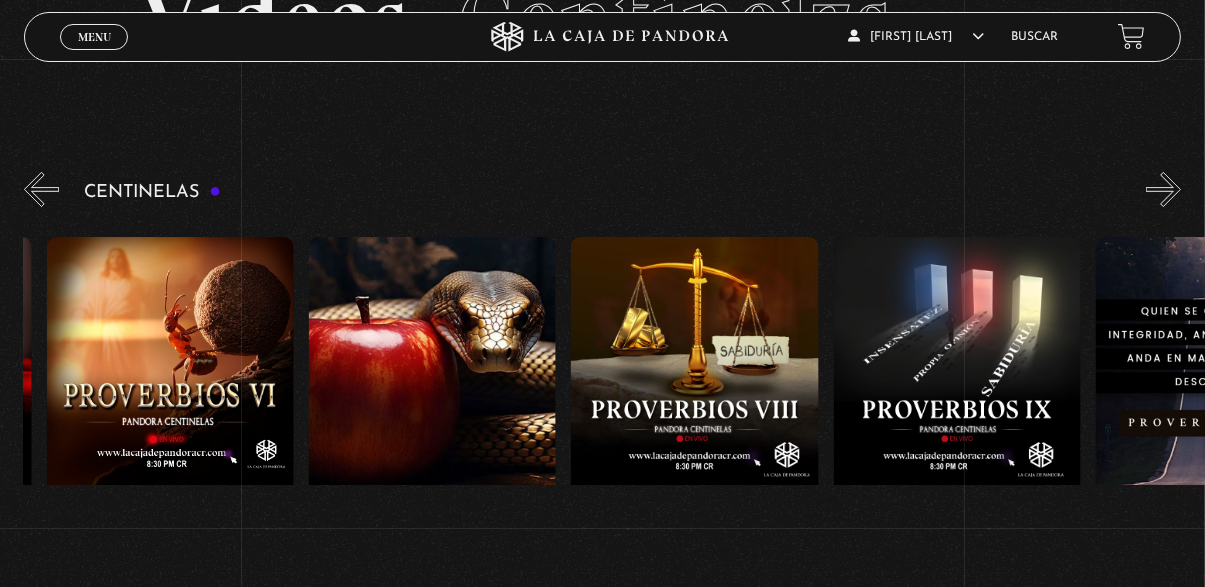 click at bounding box center [170, 417] 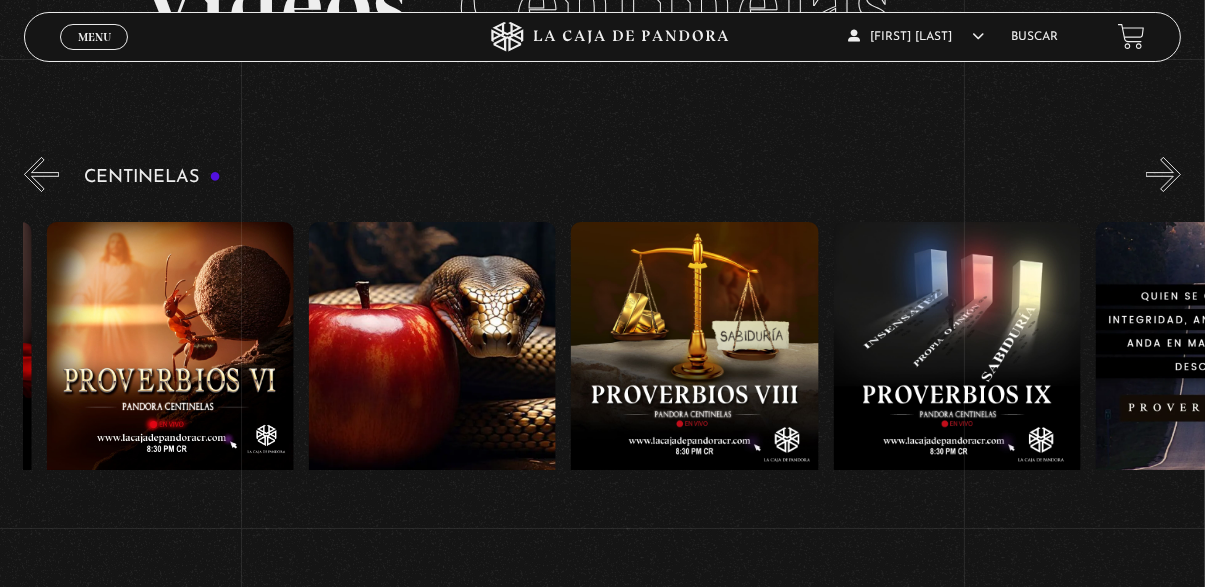 scroll, scrollTop: 230, scrollLeft: 0, axis: vertical 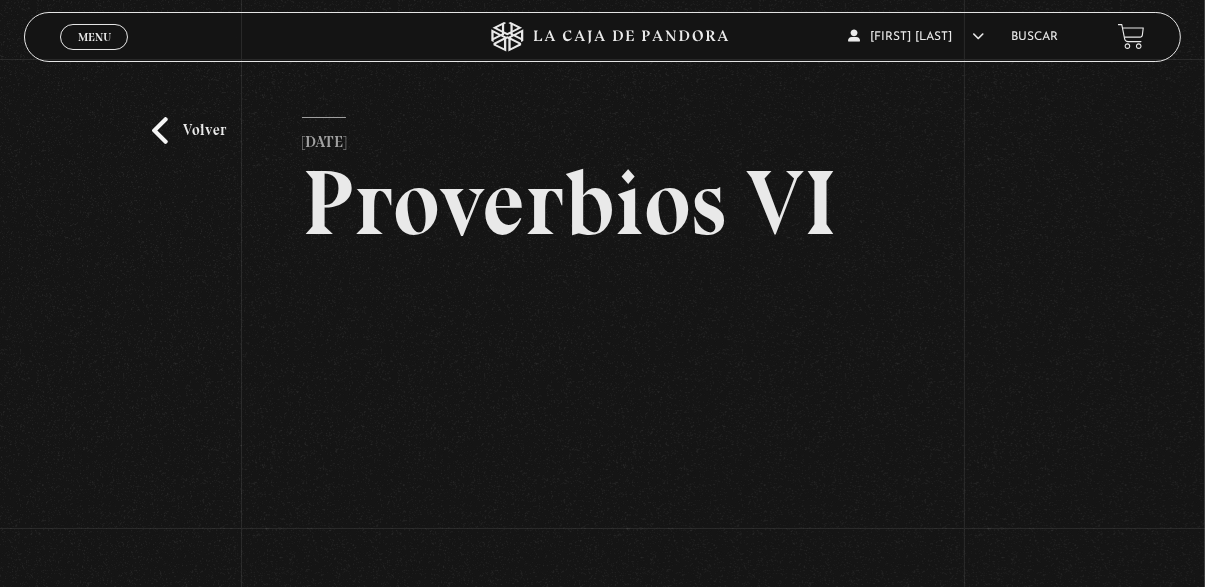 click on "Volver" at bounding box center (189, 130) 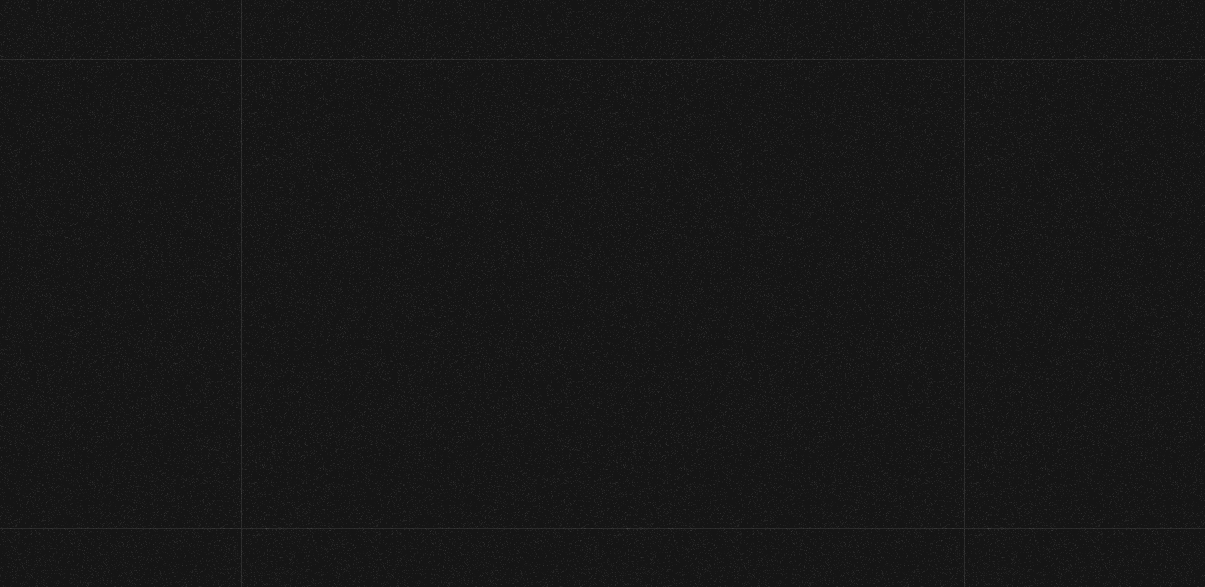 scroll, scrollTop: 230, scrollLeft: 0, axis: vertical 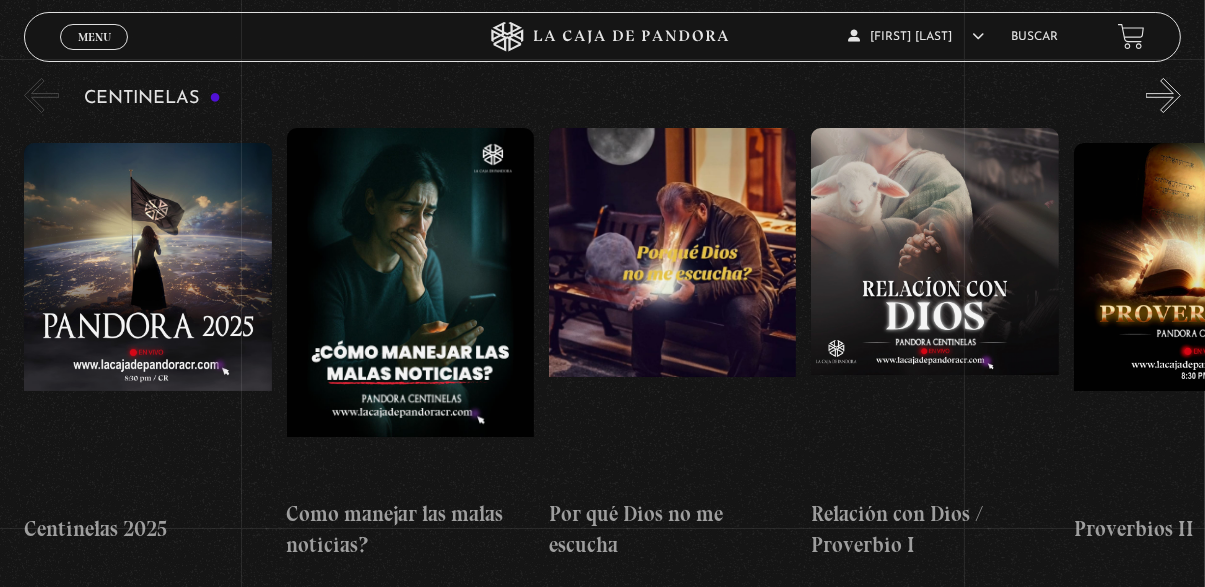 click at bounding box center [934, 308] 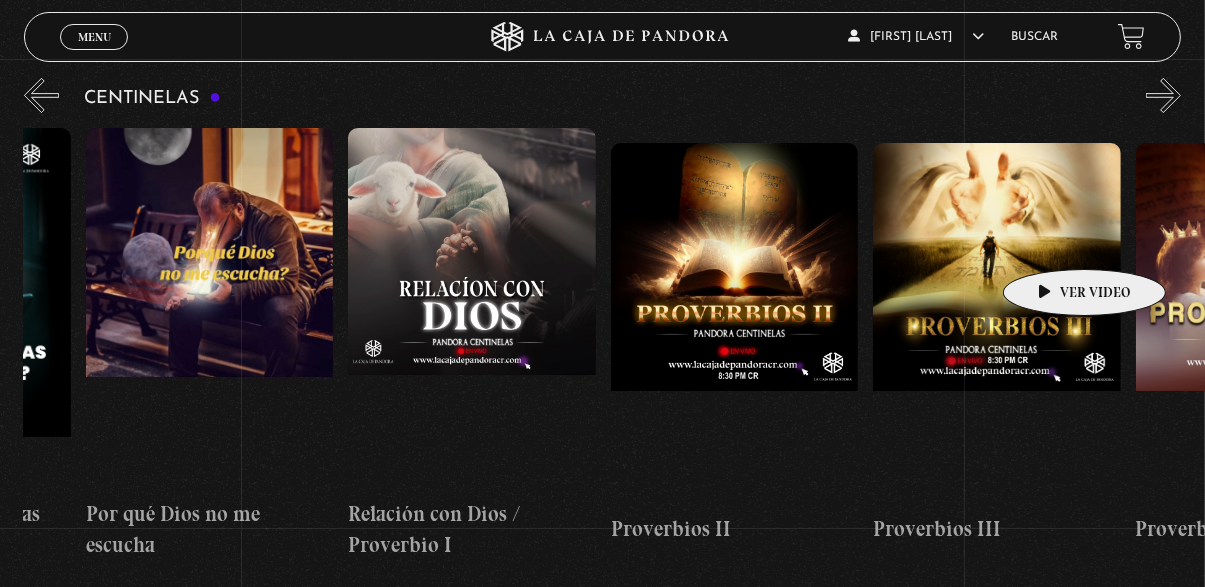 scroll, scrollTop: 0, scrollLeft: 575, axis: horizontal 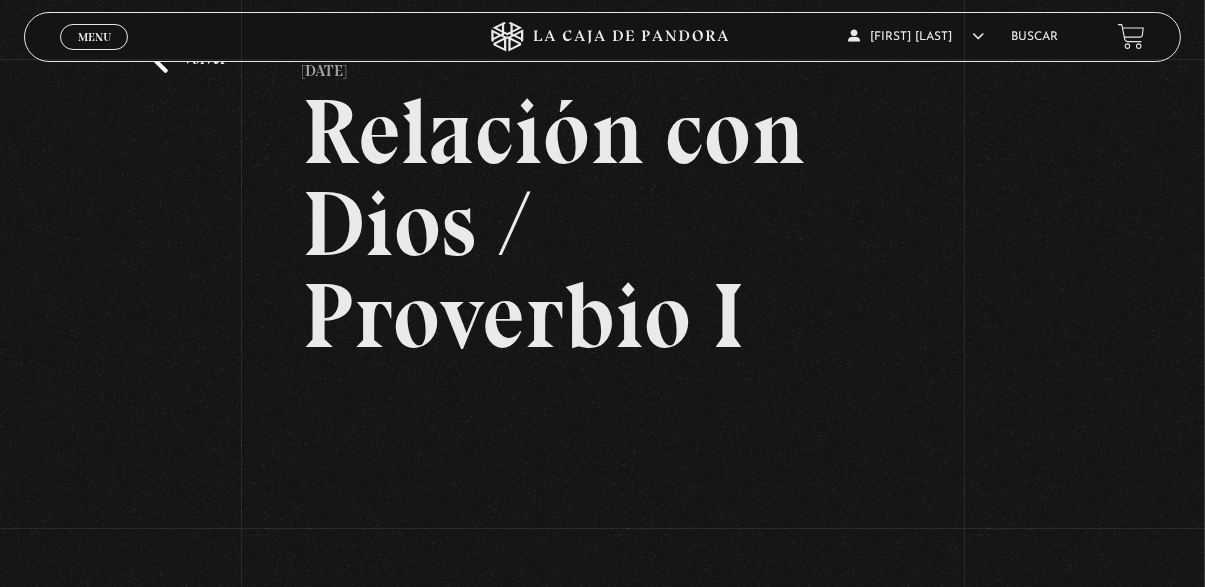 click on "Volver" at bounding box center (189, 59) 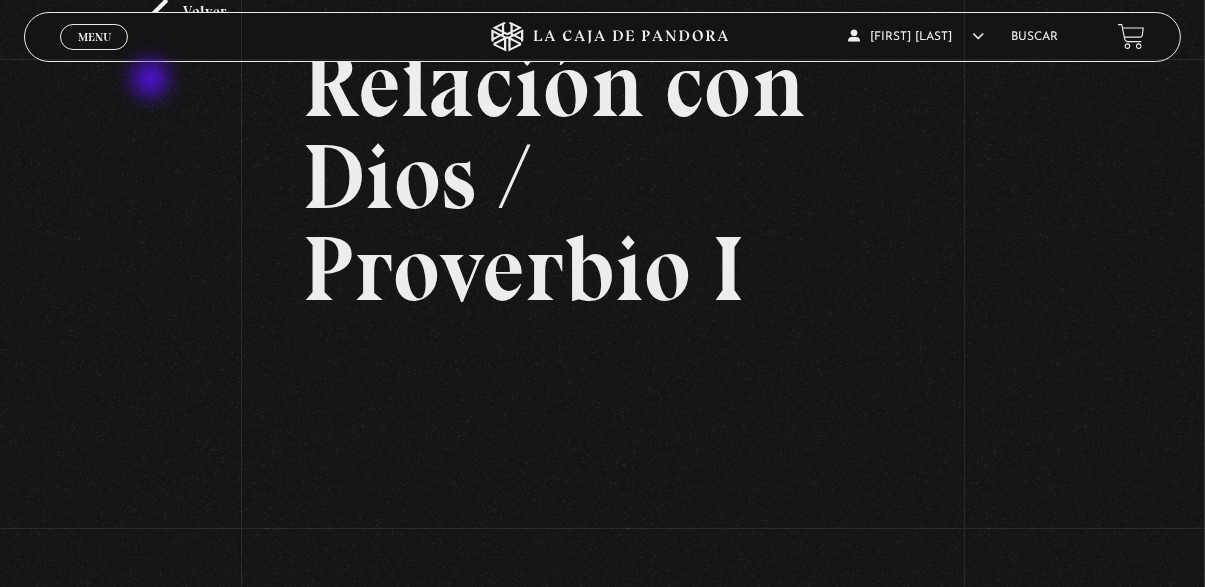 scroll, scrollTop: 165, scrollLeft: 0, axis: vertical 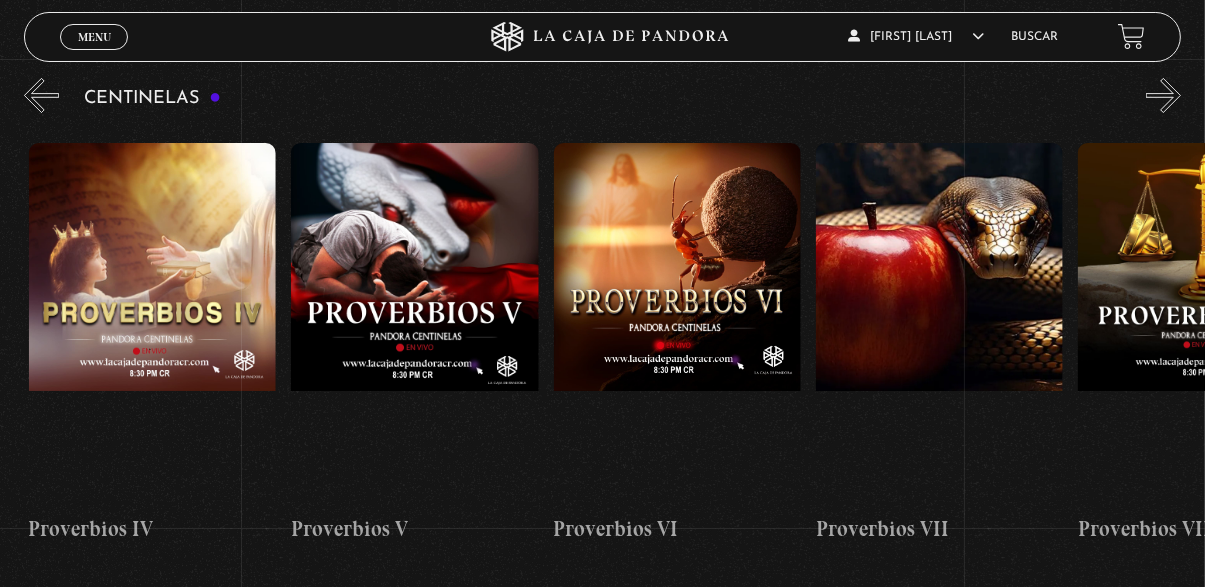 click at bounding box center (939, 323) 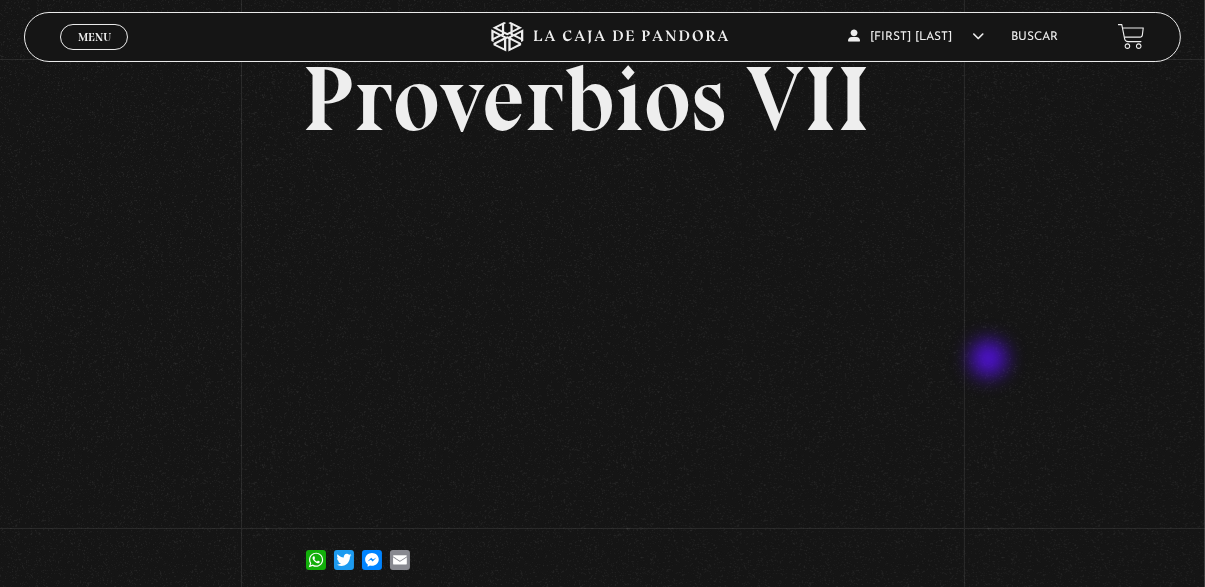 scroll, scrollTop: 106, scrollLeft: 0, axis: vertical 